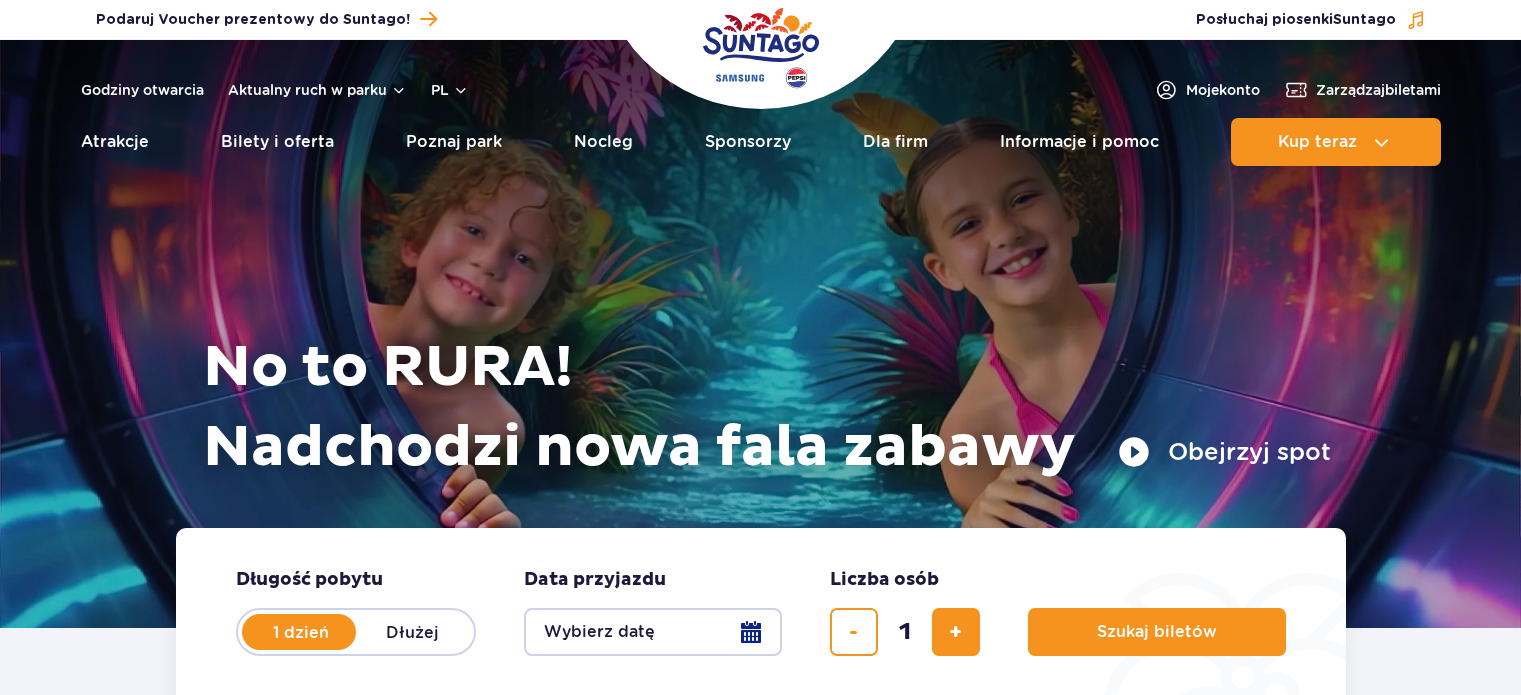 scroll, scrollTop: 0, scrollLeft: 0, axis: both 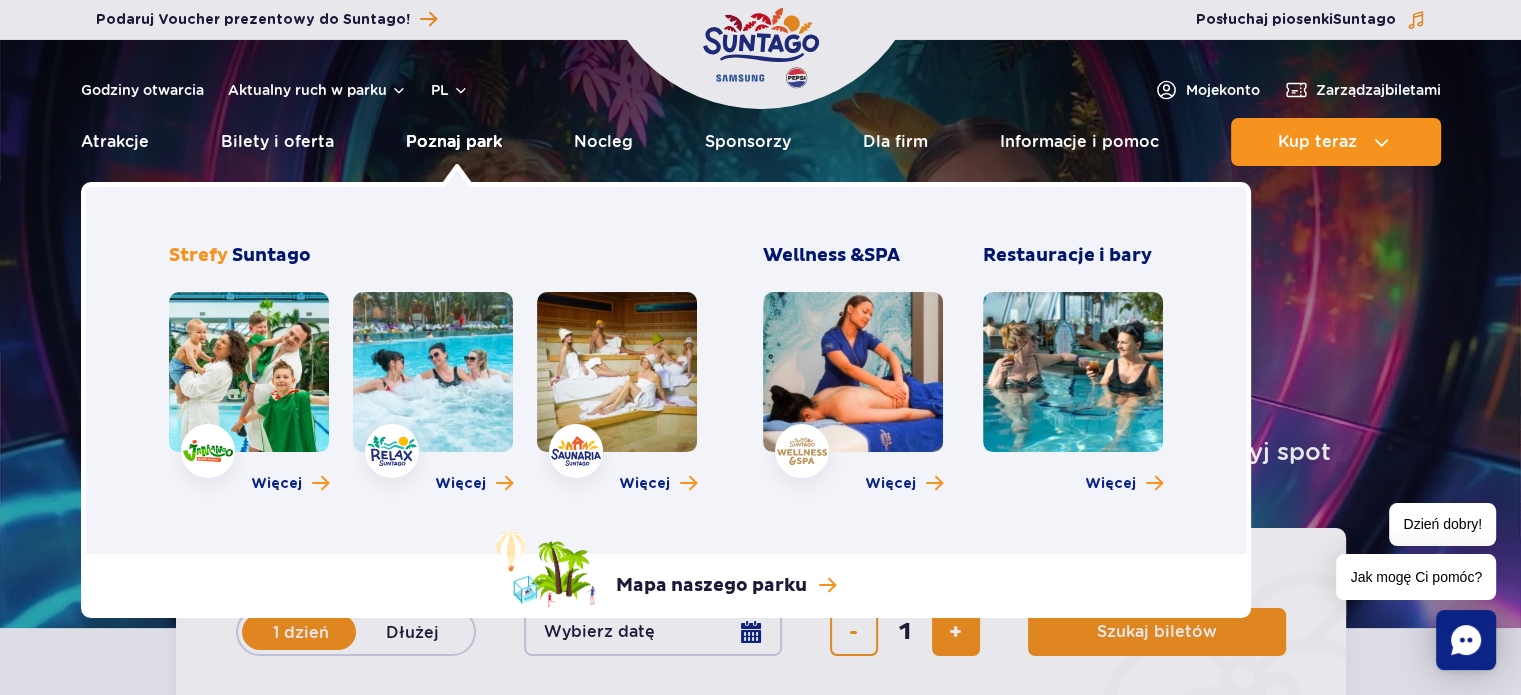 click on "Poznaj park" at bounding box center (454, 142) 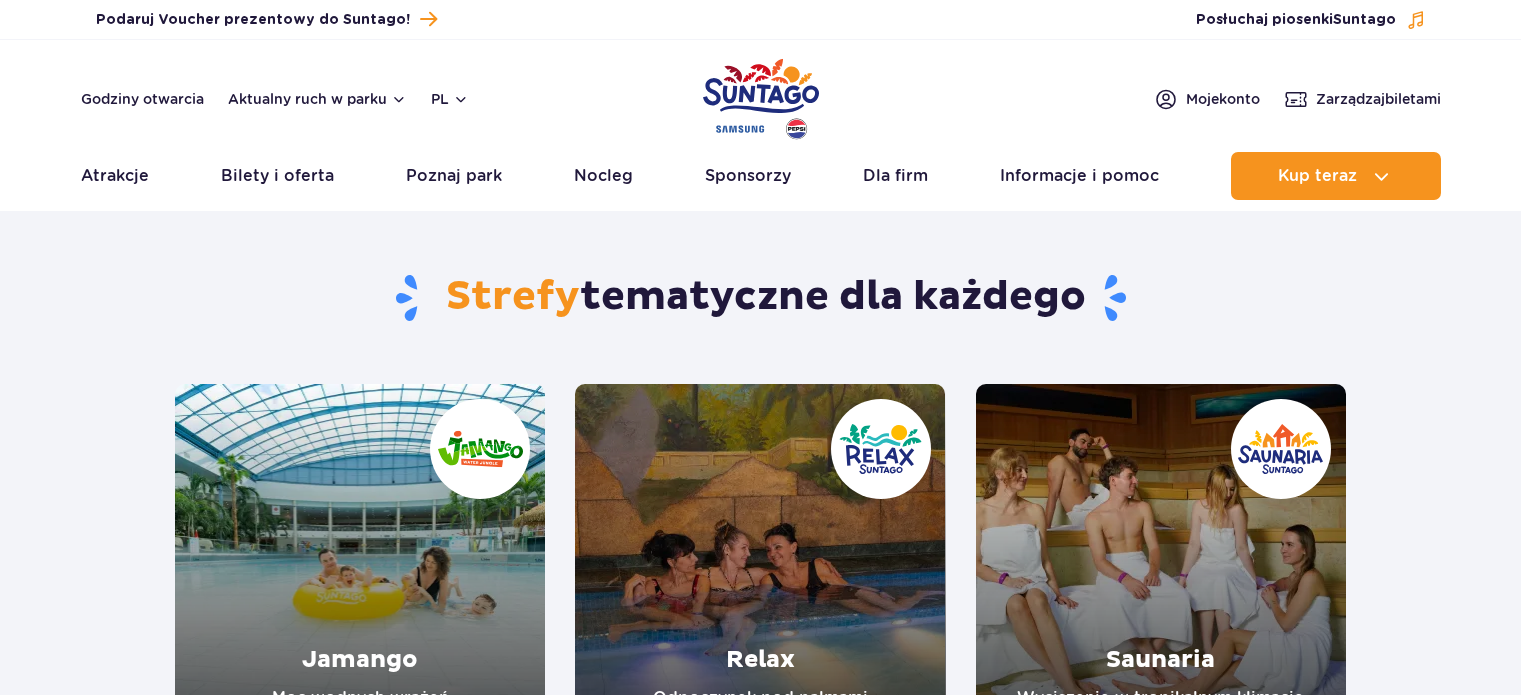 scroll, scrollTop: 0, scrollLeft: 0, axis: both 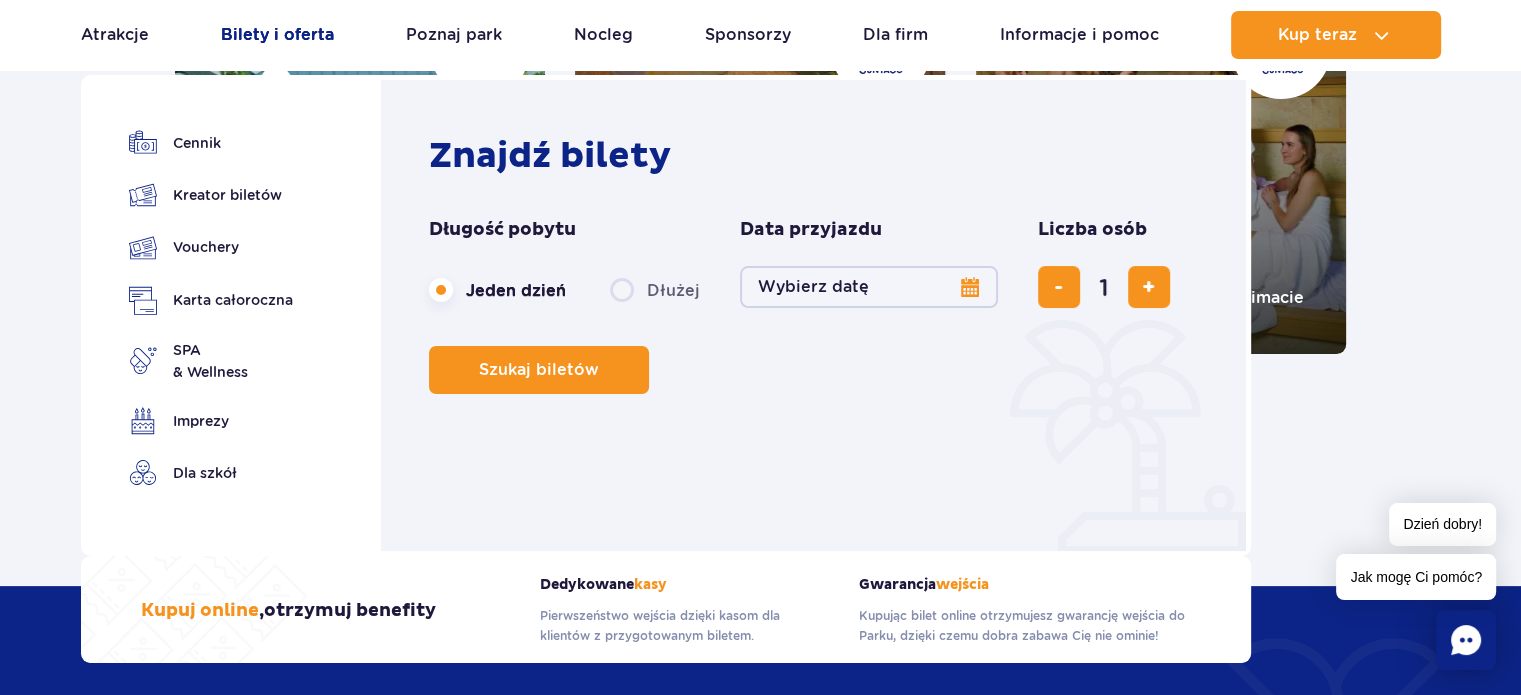 click on "Bilety i oferta" at bounding box center [277, 35] 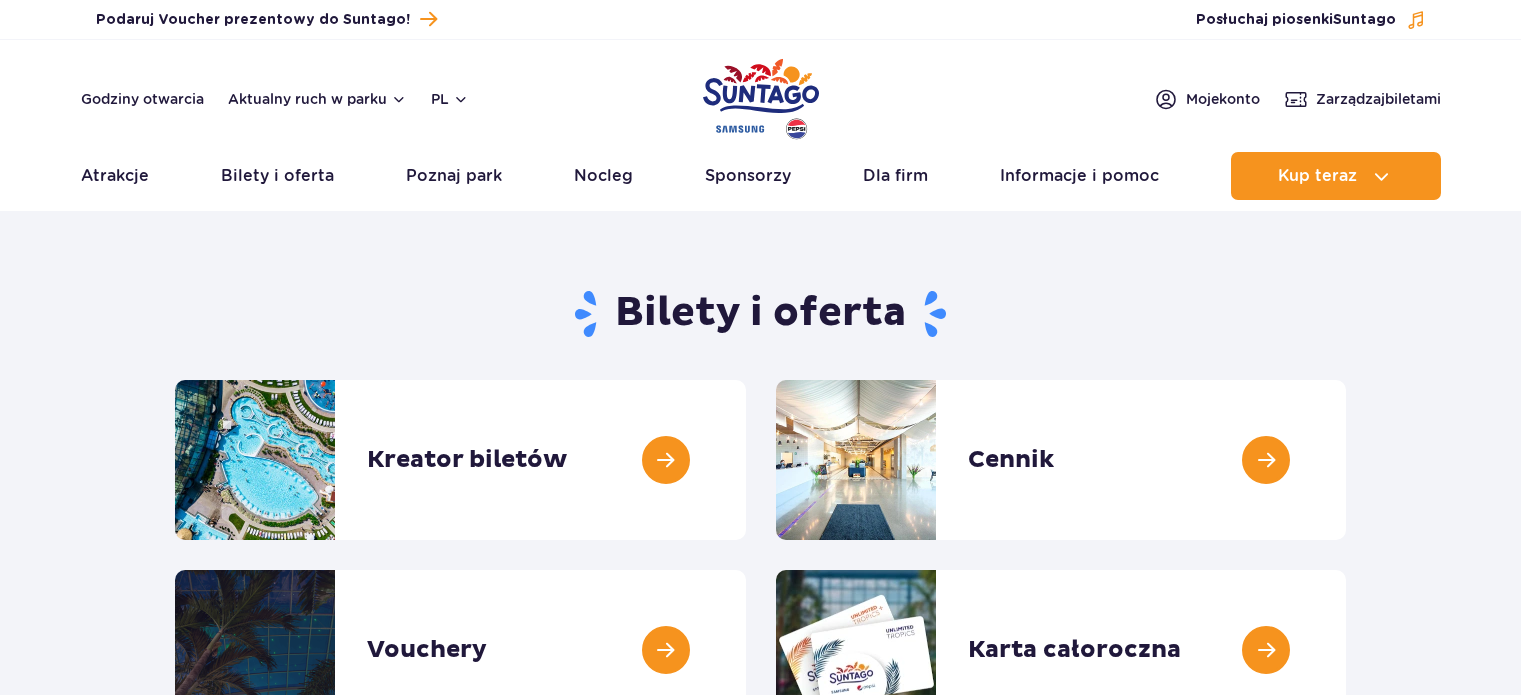 scroll, scrollTop: 0, scrollLeft: 0, axis: both 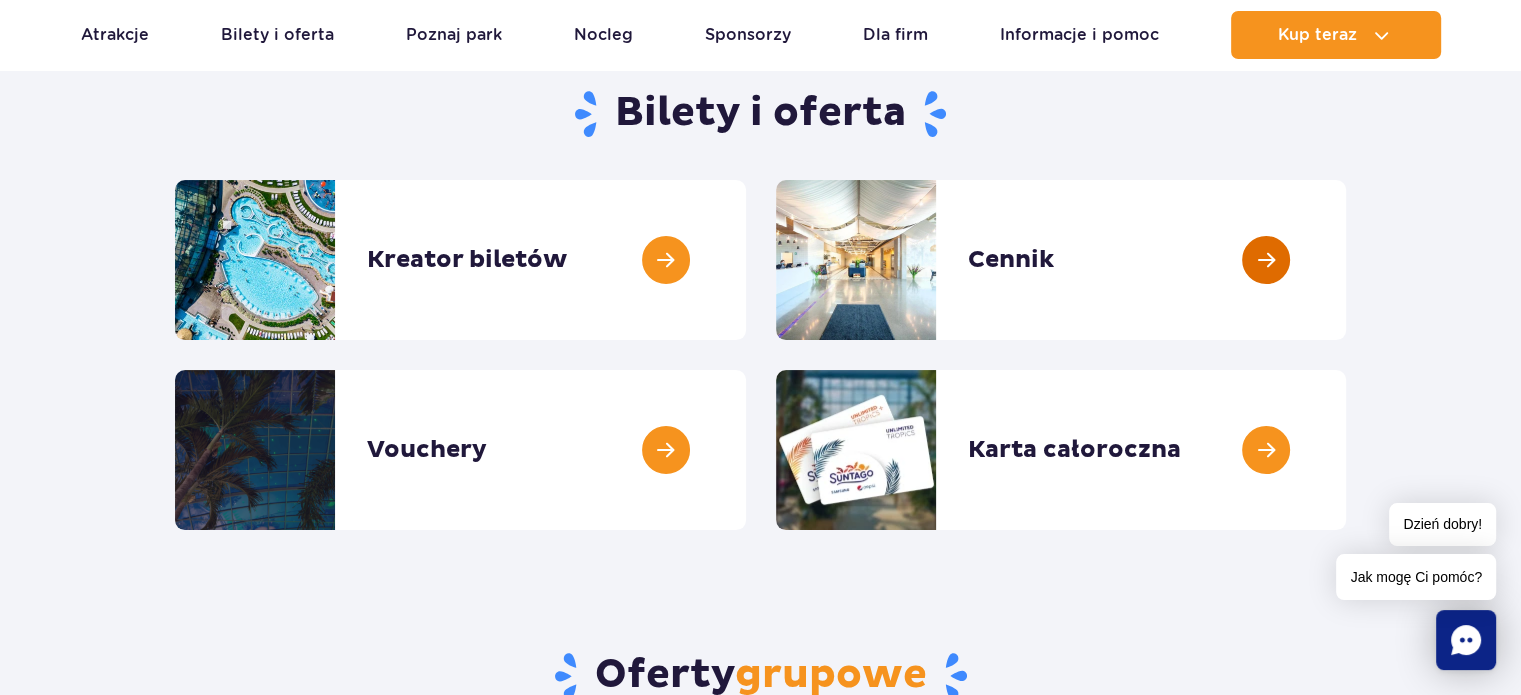 click at bounding box center (1346, 260) 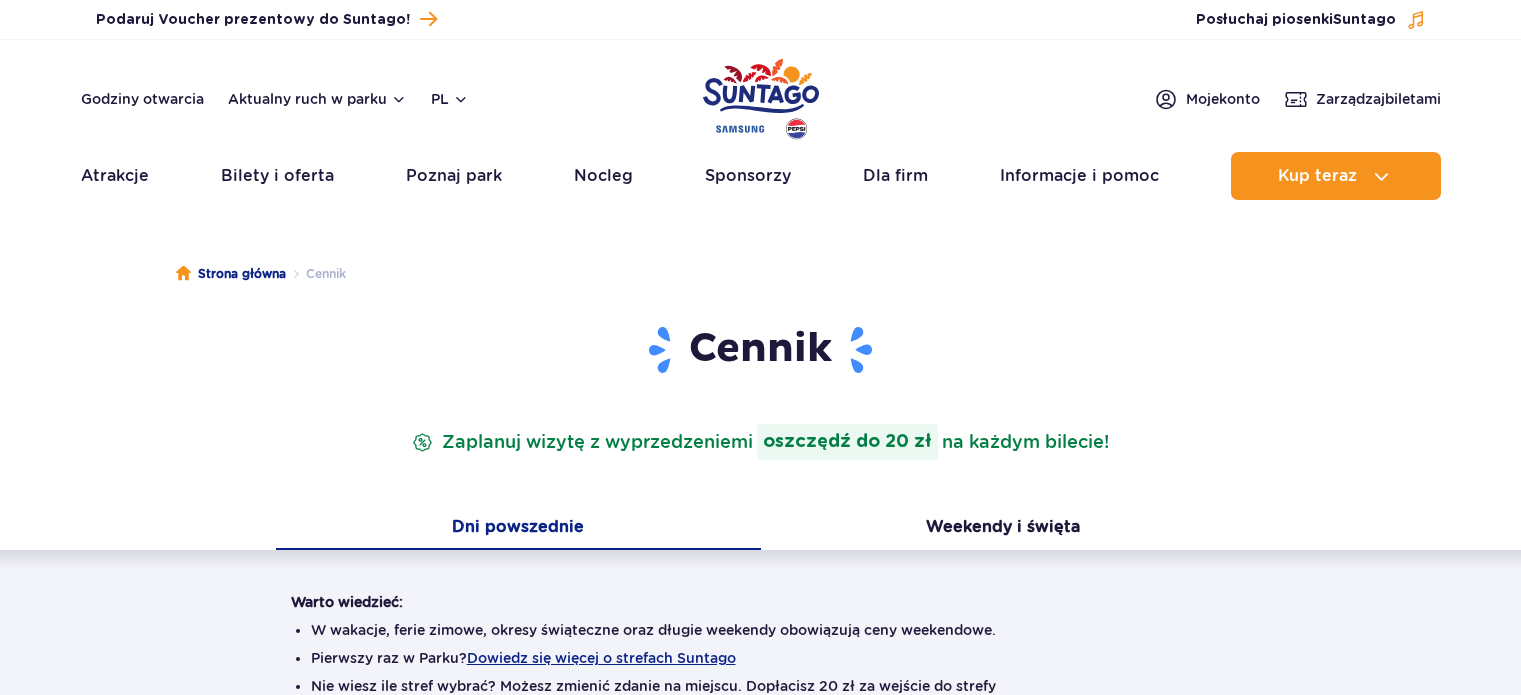 scroll, scrollTop: 0, scrollLeft: 0, axis: both 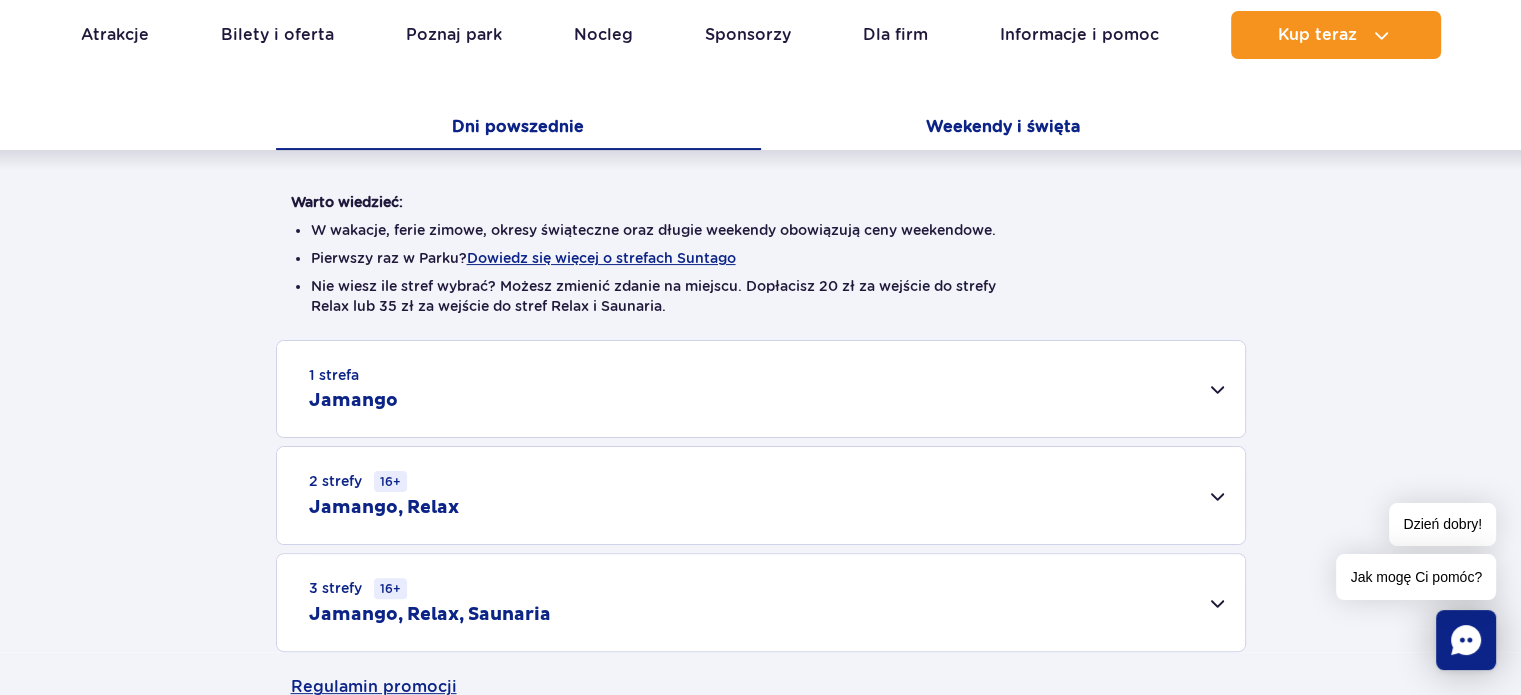 click on "Weekendy i święta" at bounding box center (1003, 129) 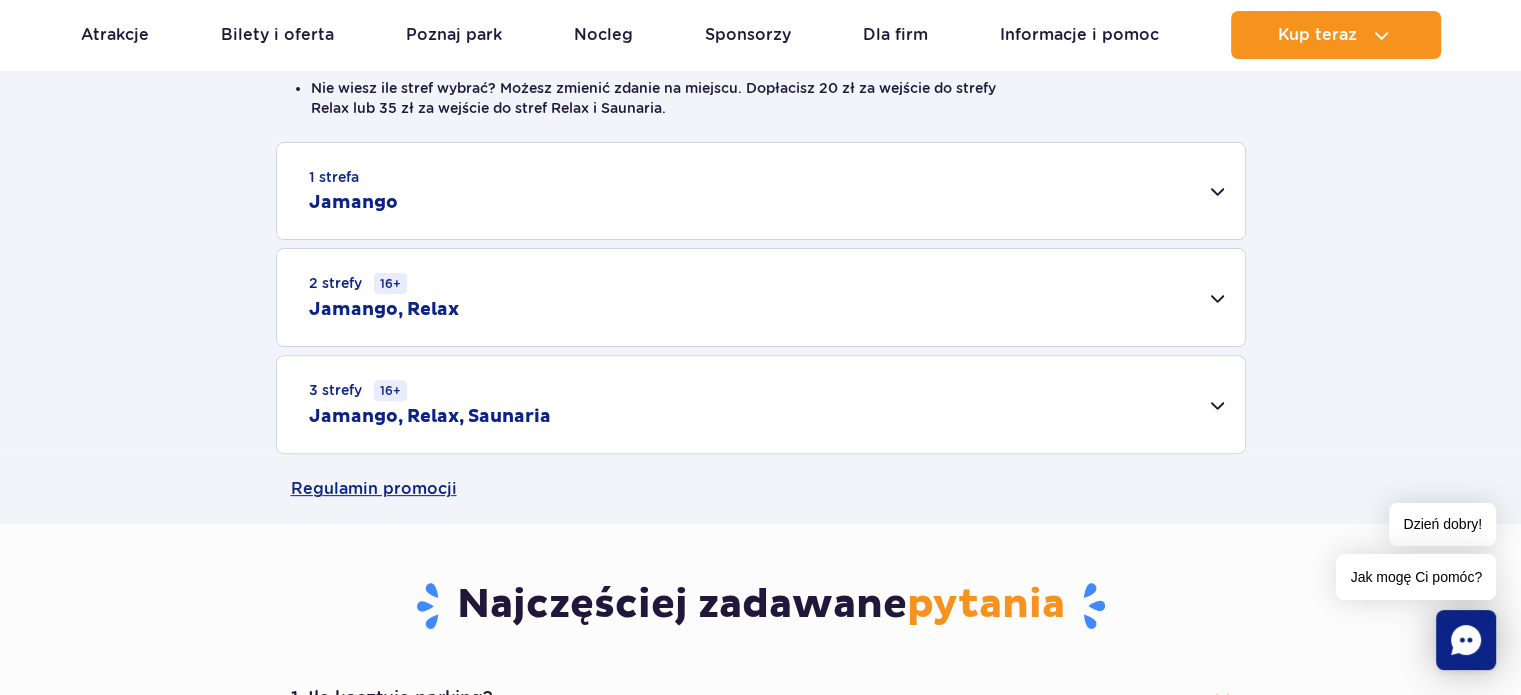 scroll, scrollTop: 600, scrollLeft: 0, axis: vertical 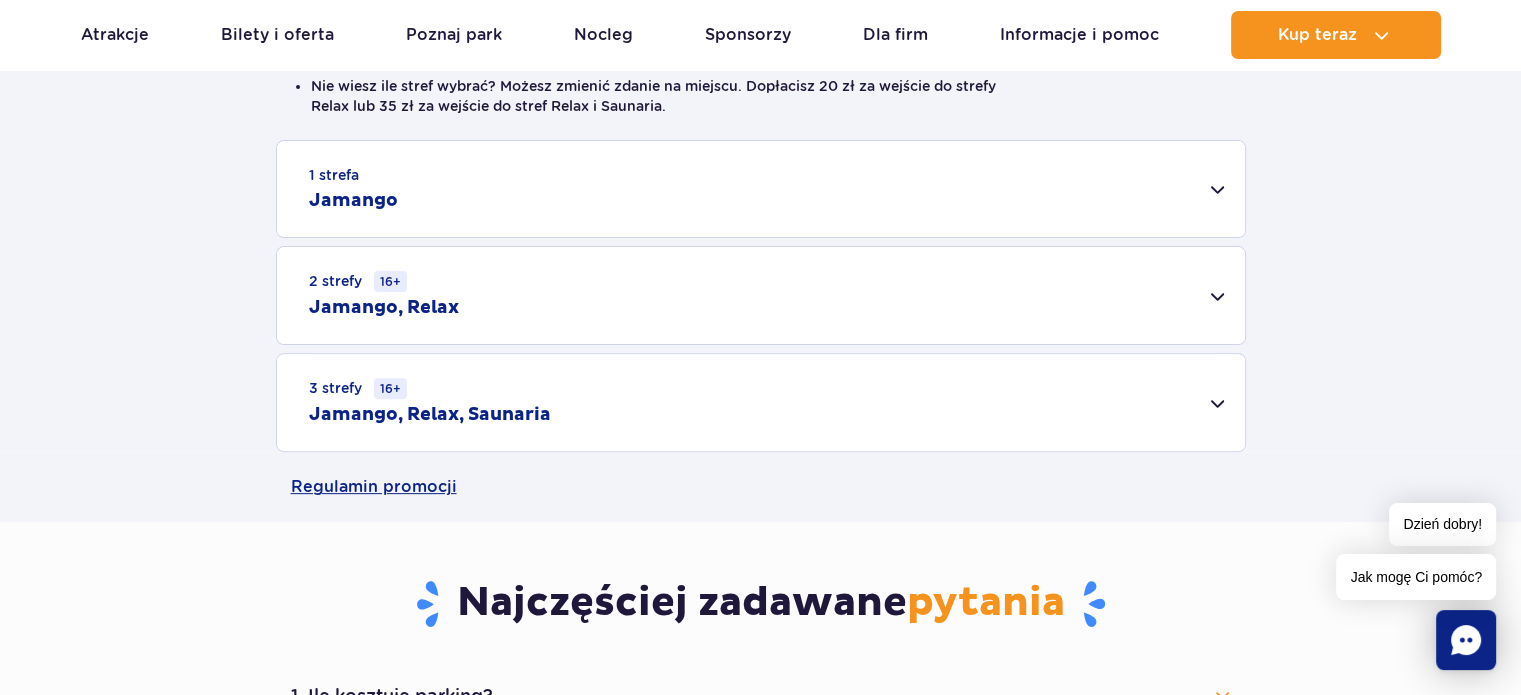 click on "1 strefa
Jamango" at bounding box center (761, 189) 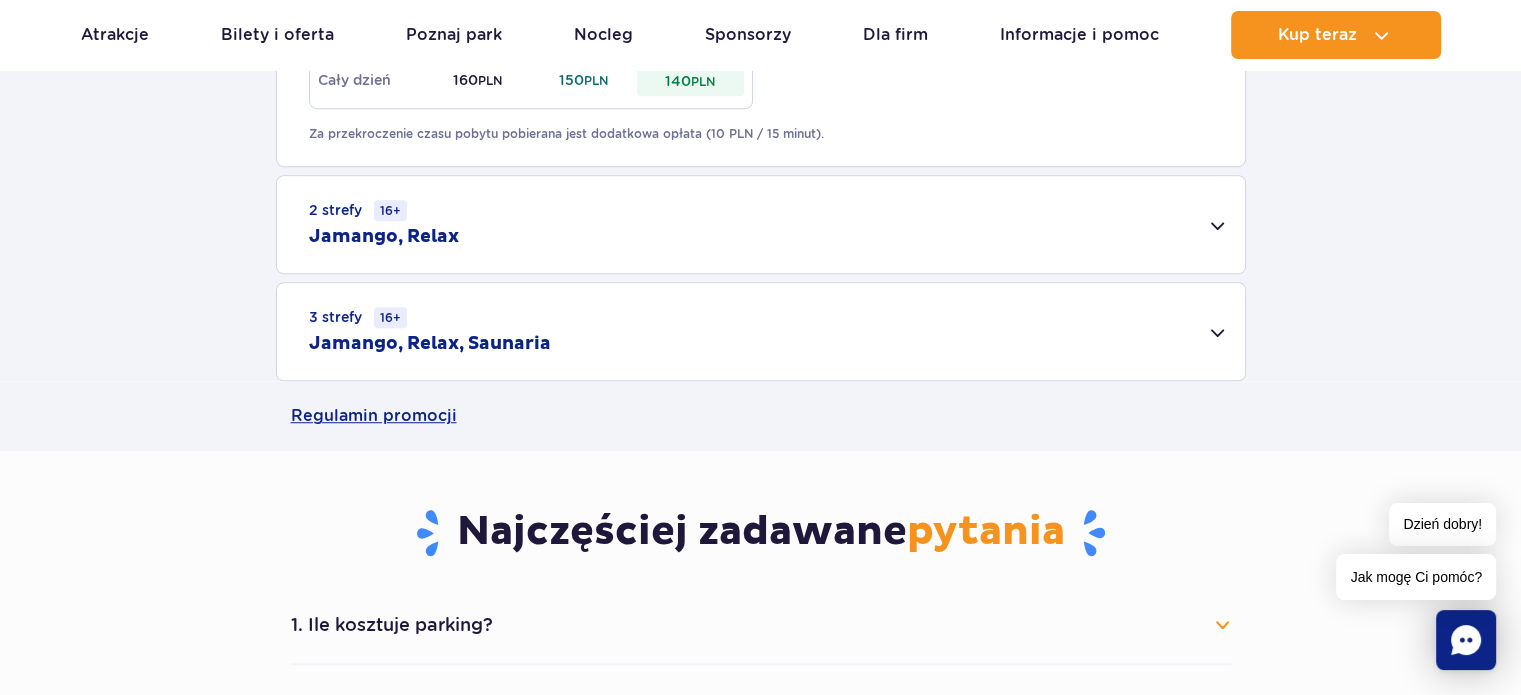 scroll, scrollTop: 1400, scrollLeft: 0, axis: vertical 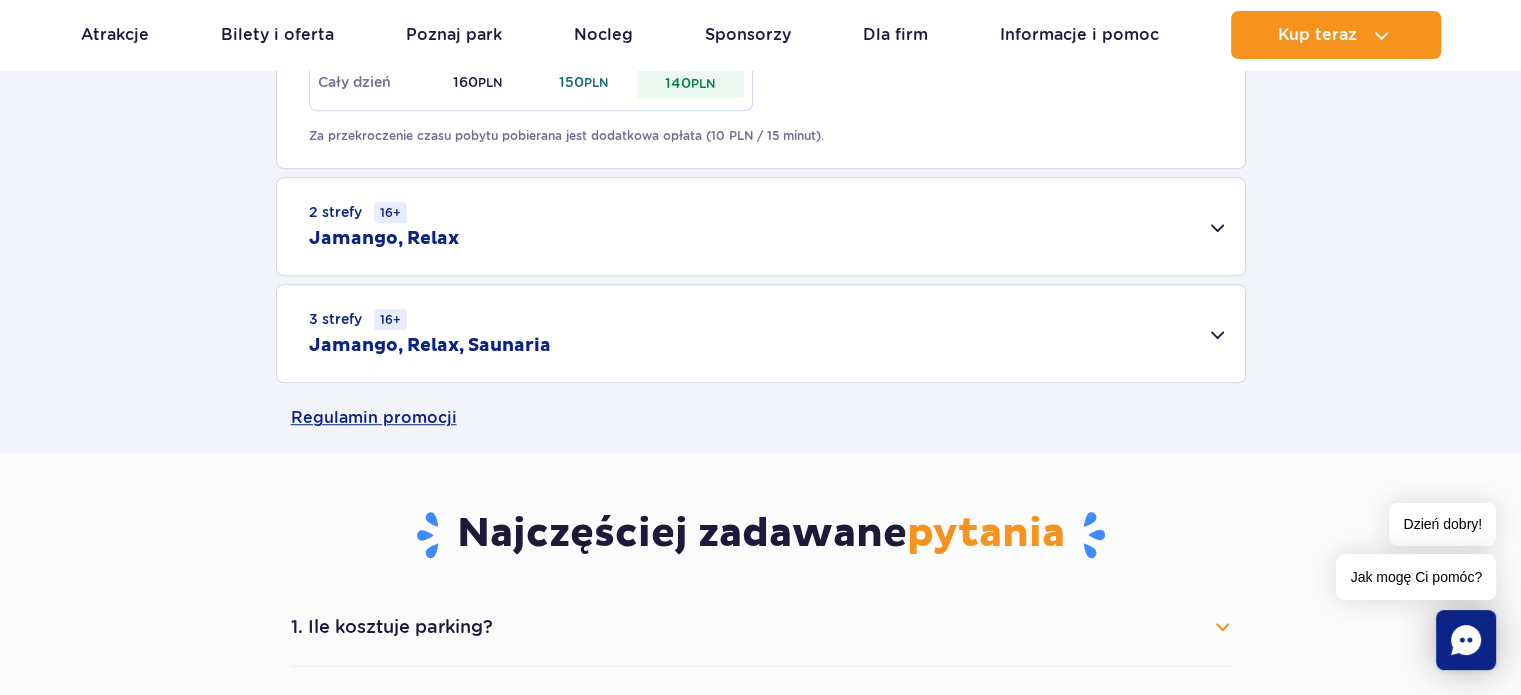 click on "2 strefy  16+
Jamango, Relax" at bounding box center (761, 226) 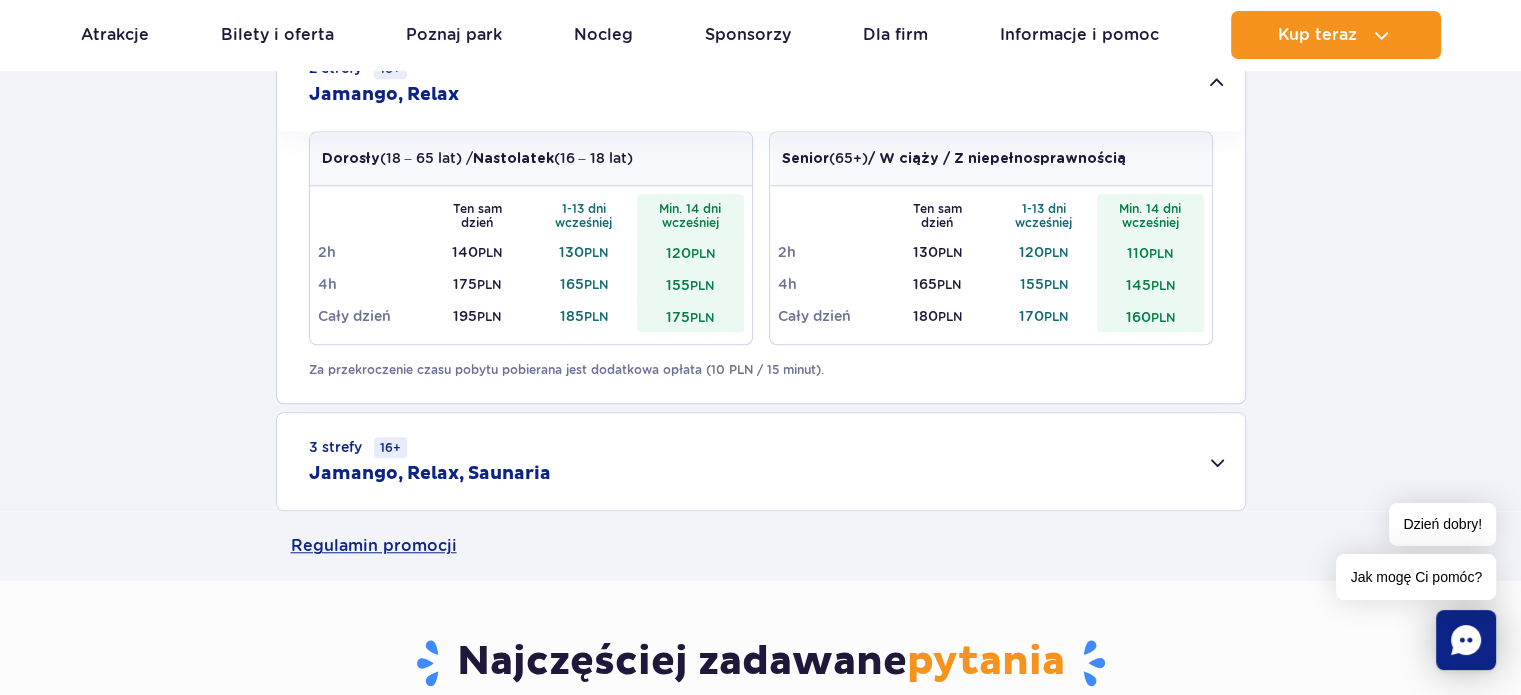 scroll, scrollTop: 1600, scrollLeft: 0, axis: vertical 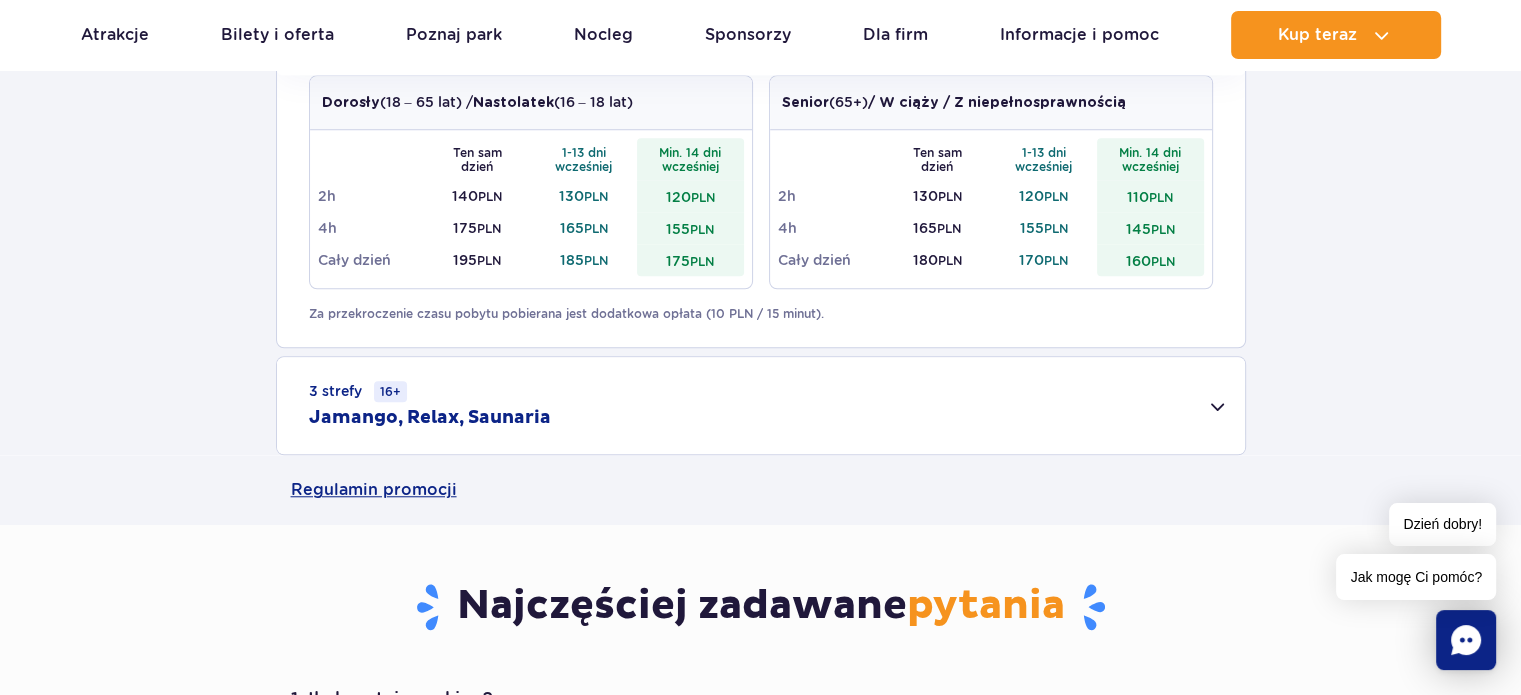 click on "3 strefy  16+
Jamango, Relax, Saunaria" at bounding box center (761, 405) 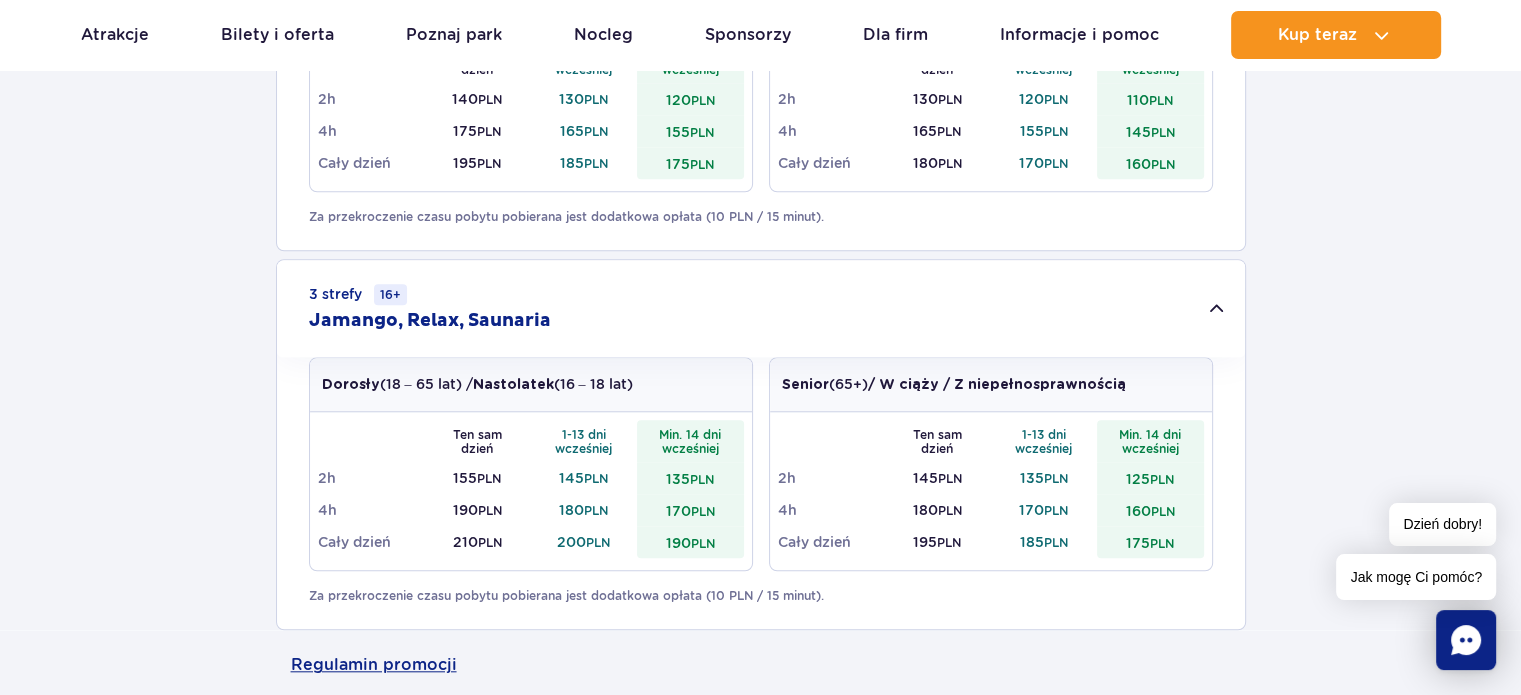scroll, scrollTop: 1700, scrollLeft: 0, axis: vertical 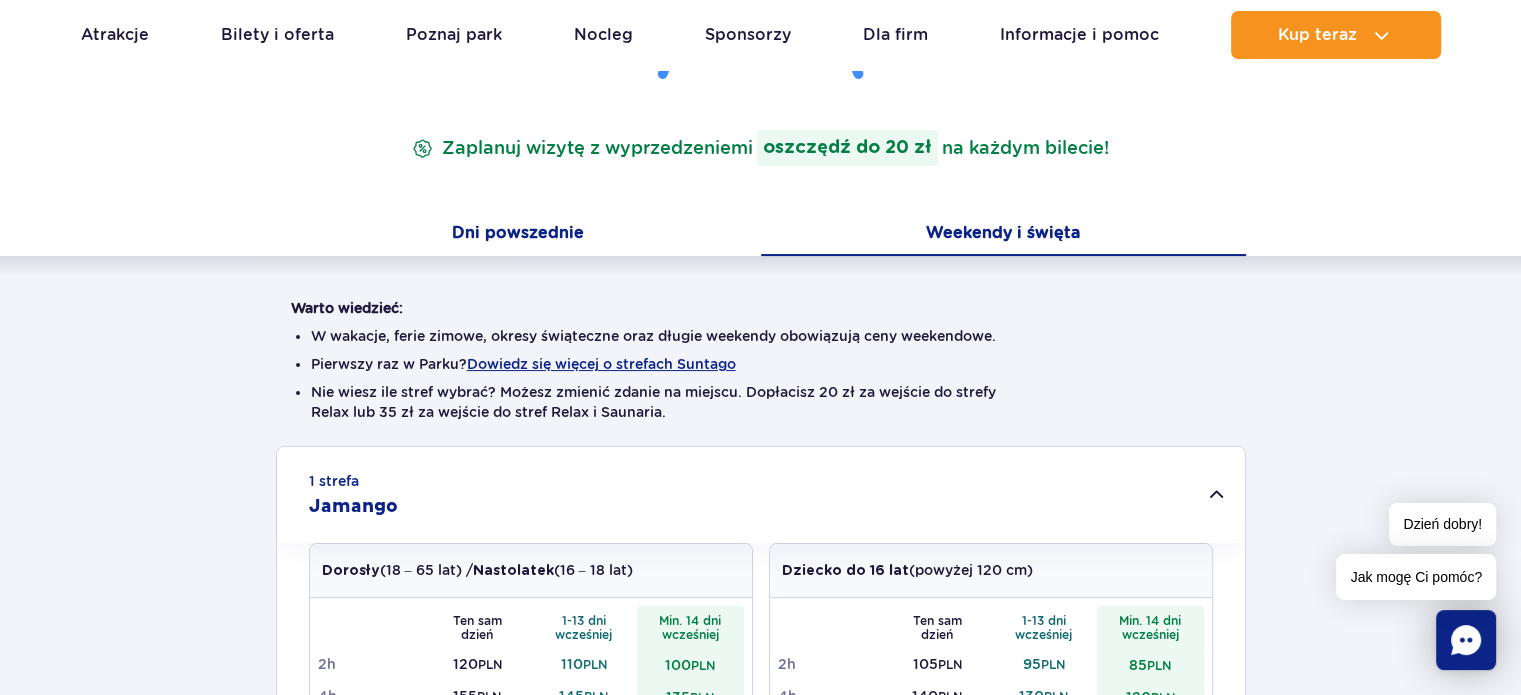 click on "Dni powszednie" at bounding box center [518, 235] 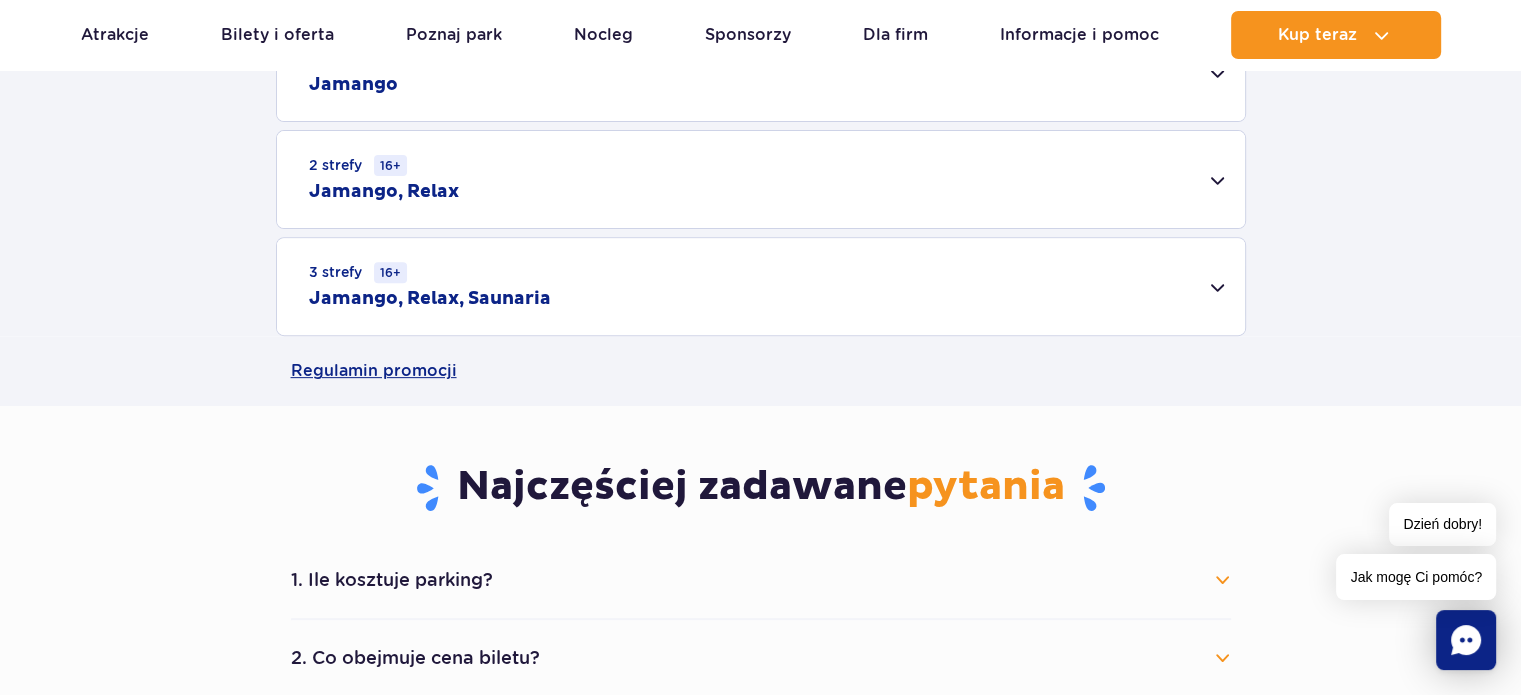 scroll, scrollTop: 794, scrollLeft: 0, axis: vertical 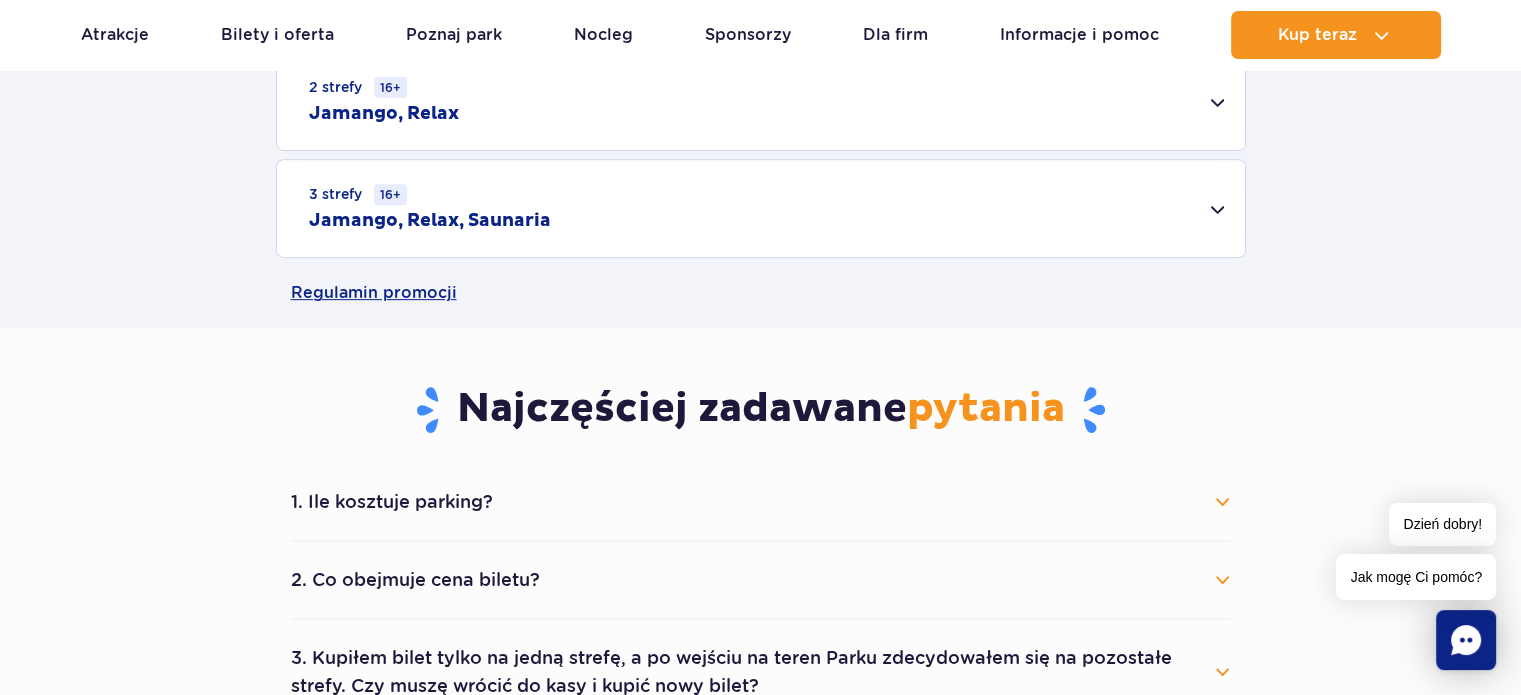 click on "3 strefy  16+
Jamango, Relax, Saunaria" at bounding box center (761, 208) 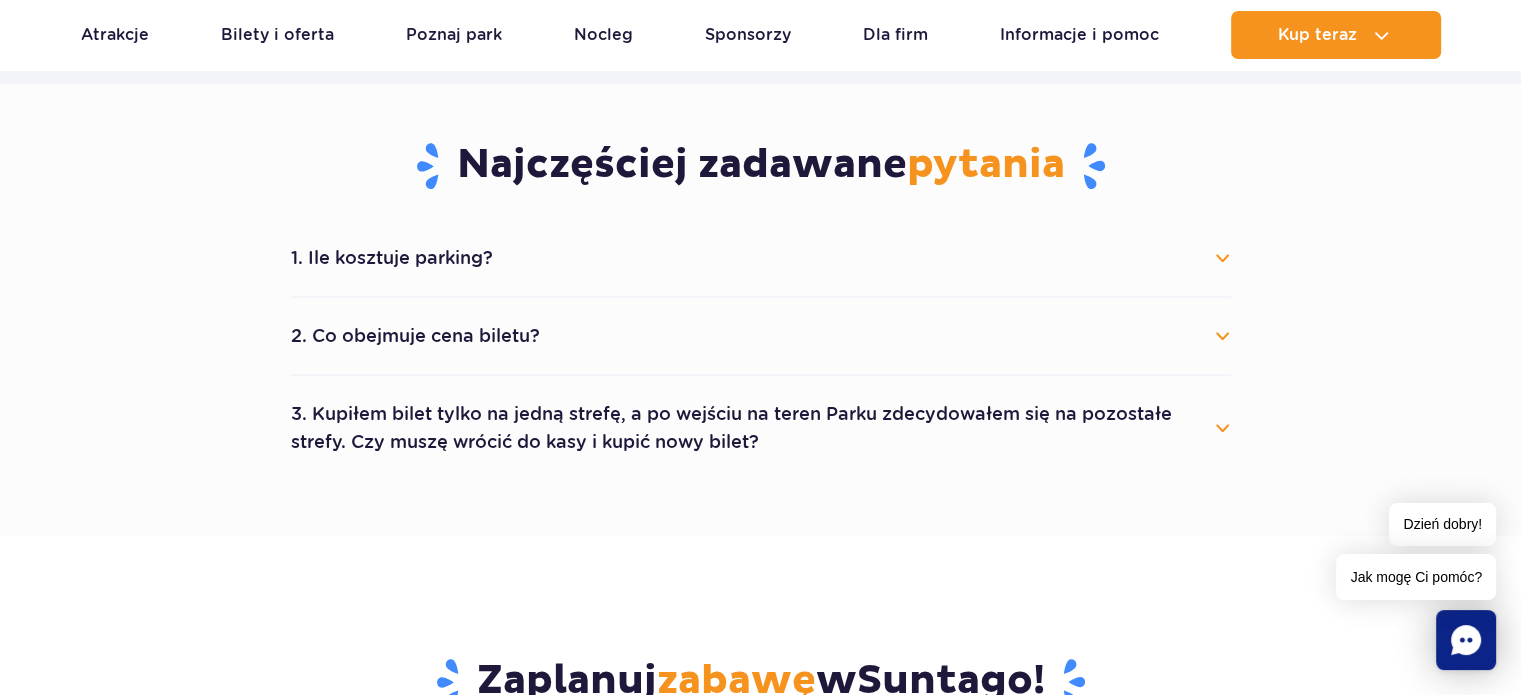scroll, scrollTop: 1294, scrollLeft: 0, axis: vertical 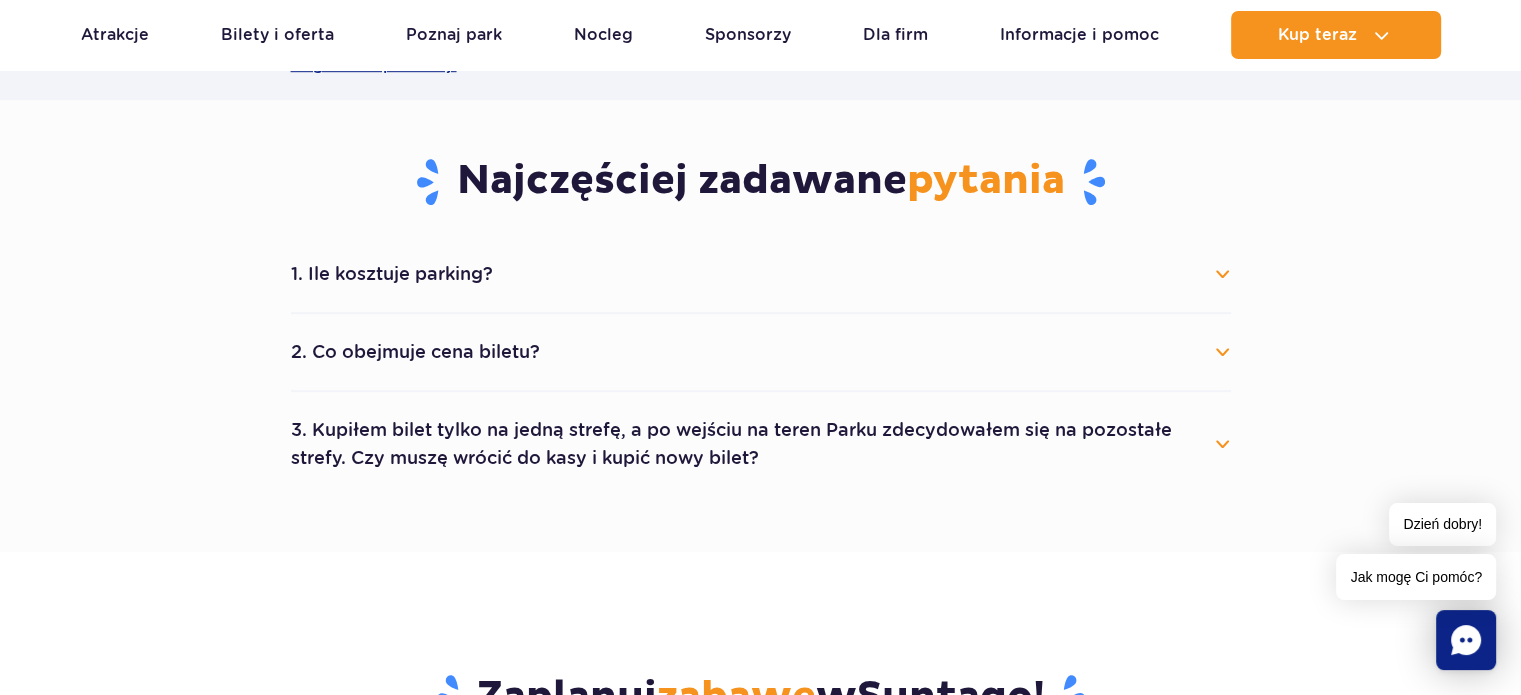 click on "1. Ile kosztuje parking?" at bounding box center (761, 274) 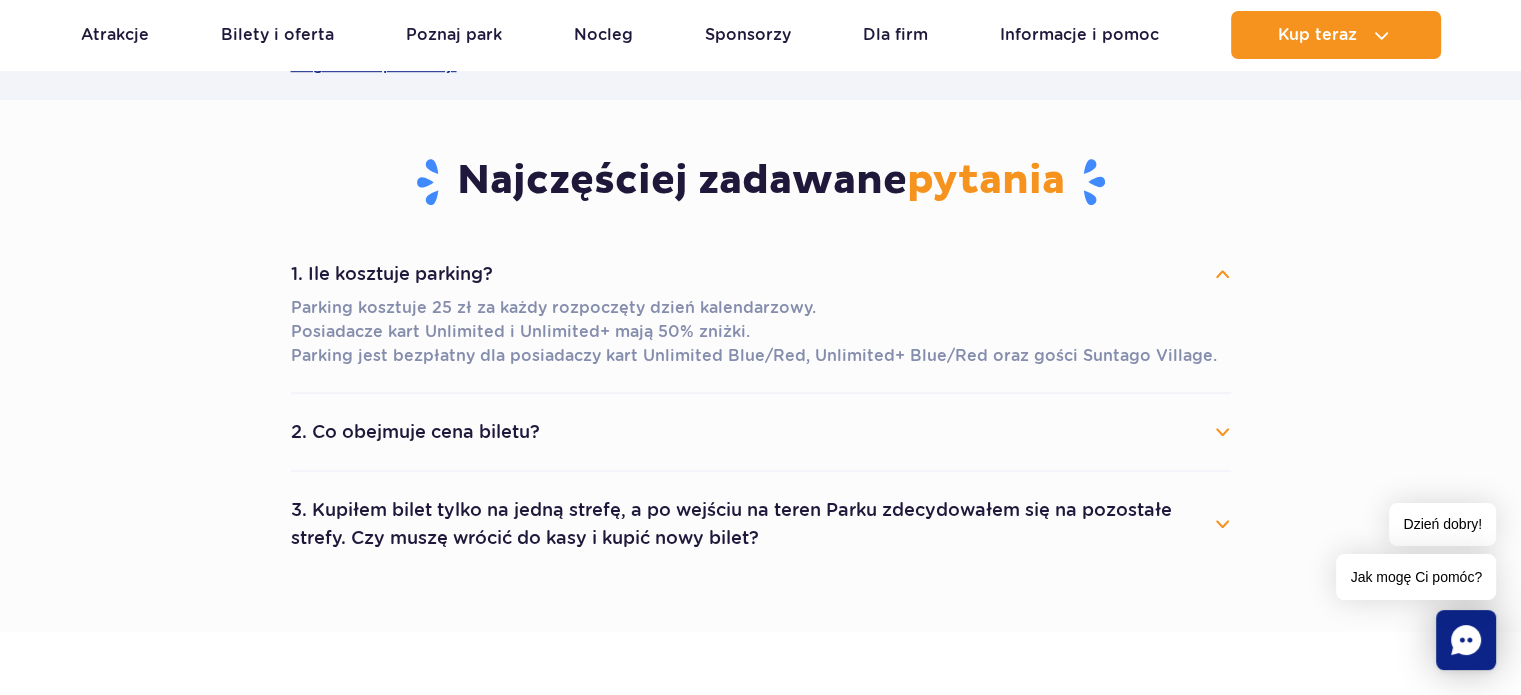 click on "2. Co obejmuje cena biletu?" at bounding box center [761, 432] 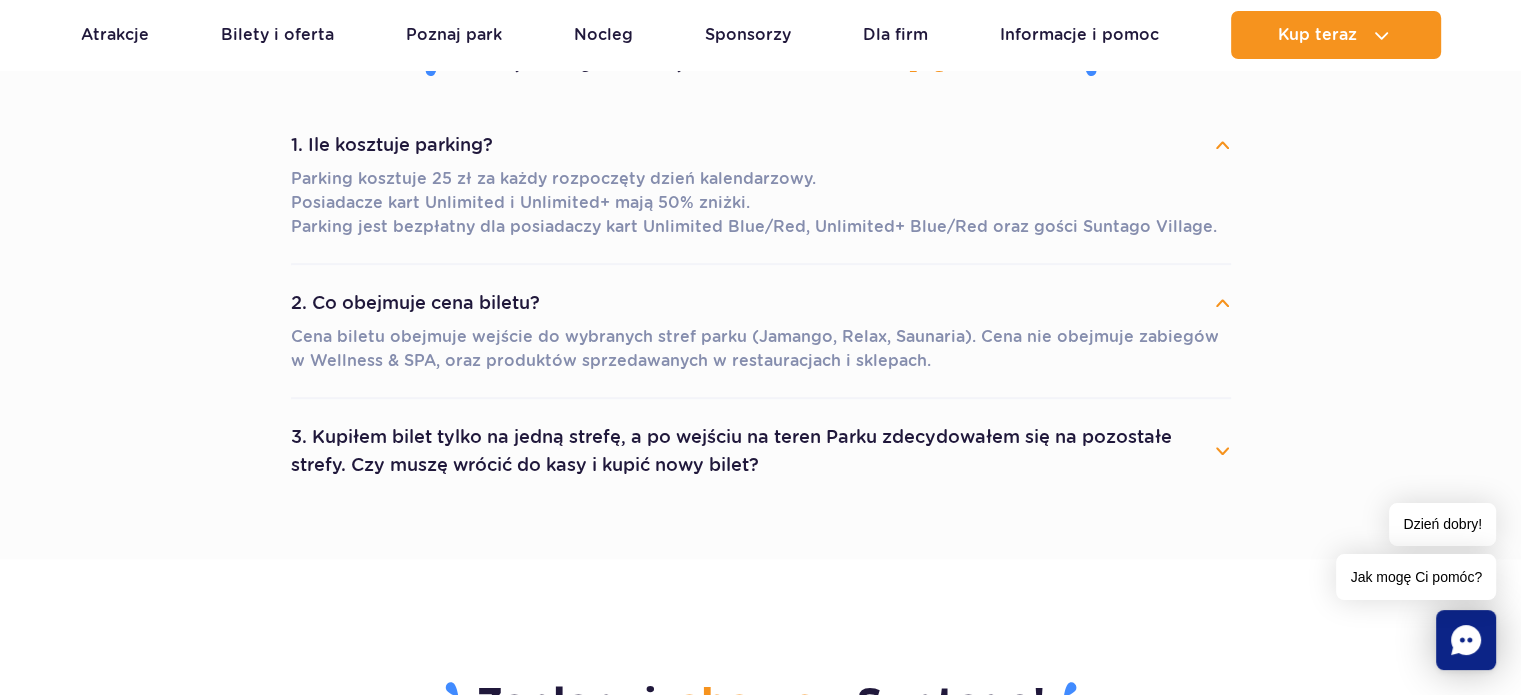 scroll, scrollTop: 1494, scrollLeft: 0, axis: vertical 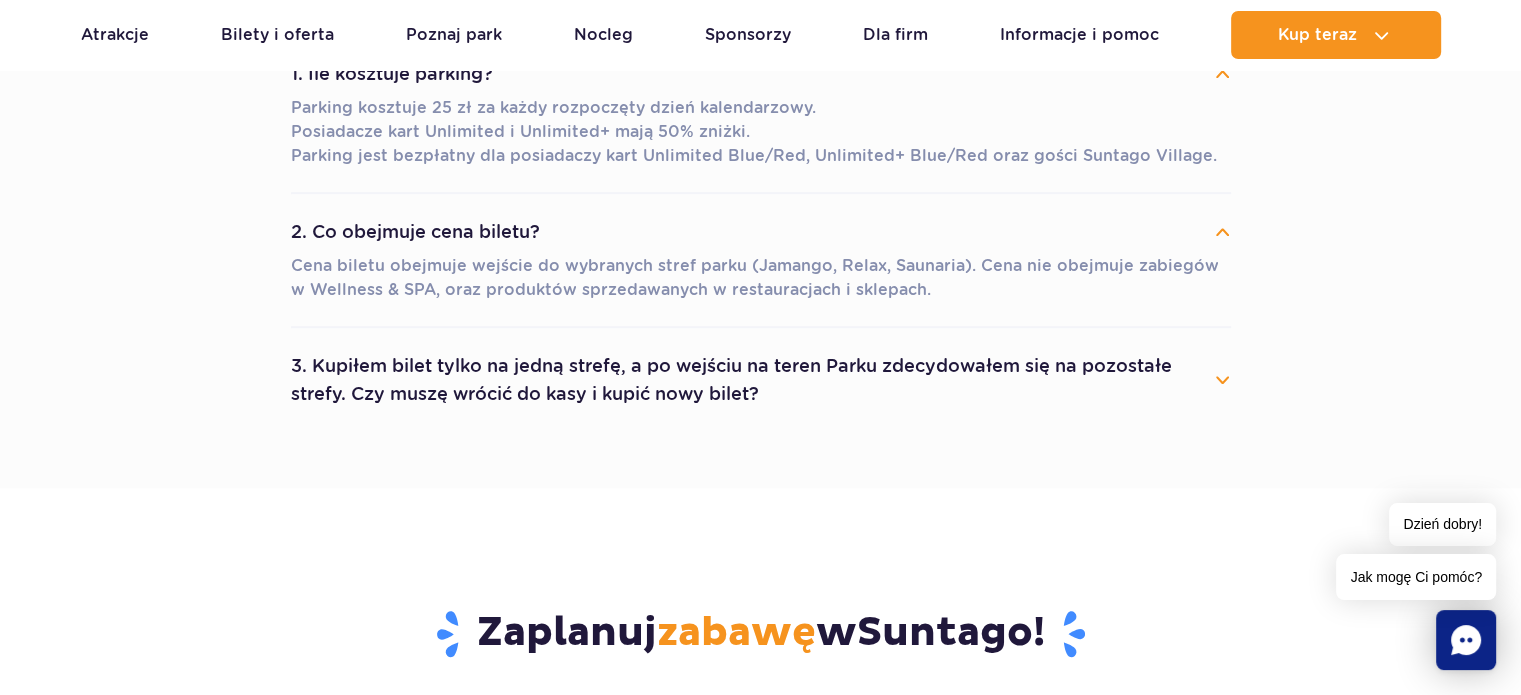 click on "3. Kupiłem bilet tylko na jedną strefę, a po wejściu na teren Parku zdecydowałem się na pozostałe strefy. Czy muszę wrócić do kasy i kupić nowy bilet?" at bounding box center [761, 380] 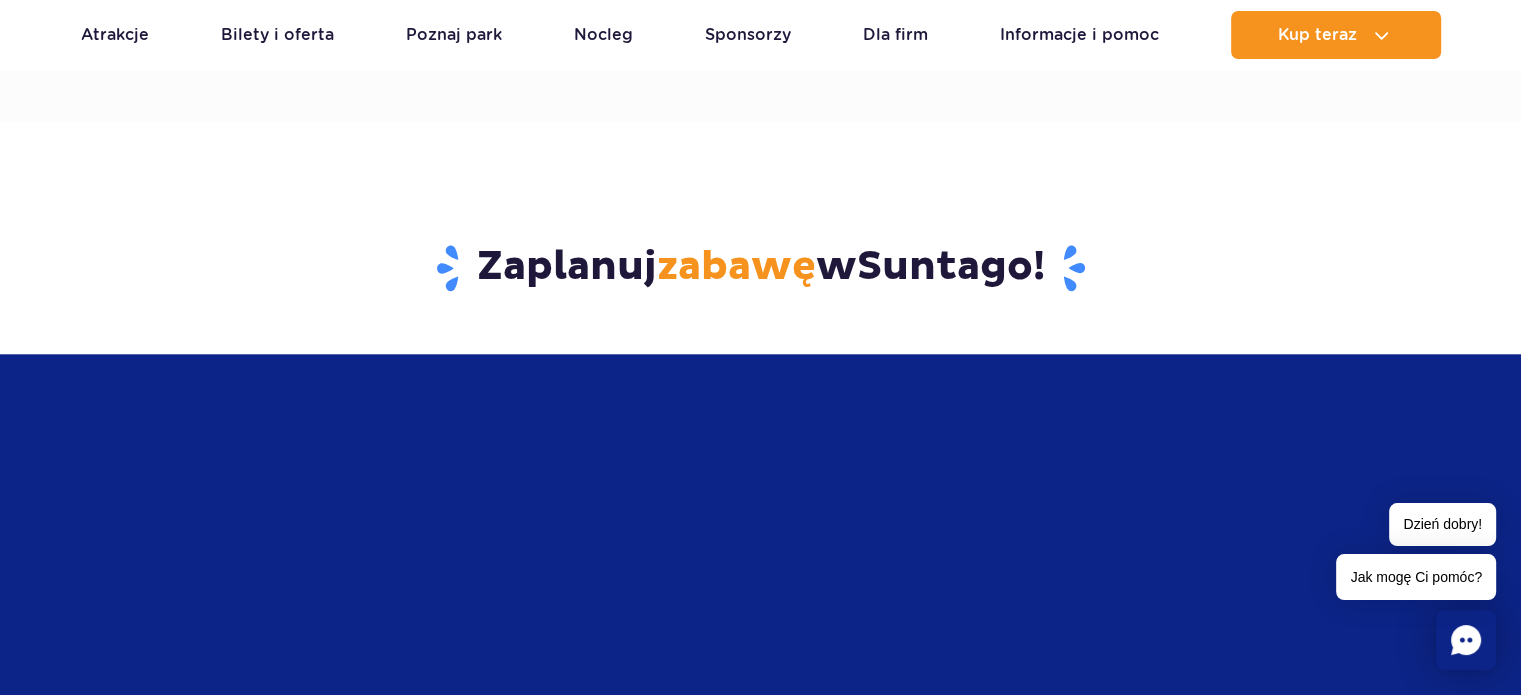 scroll, scrollTop: 1994, scrollLeft: 0, axis: vertical 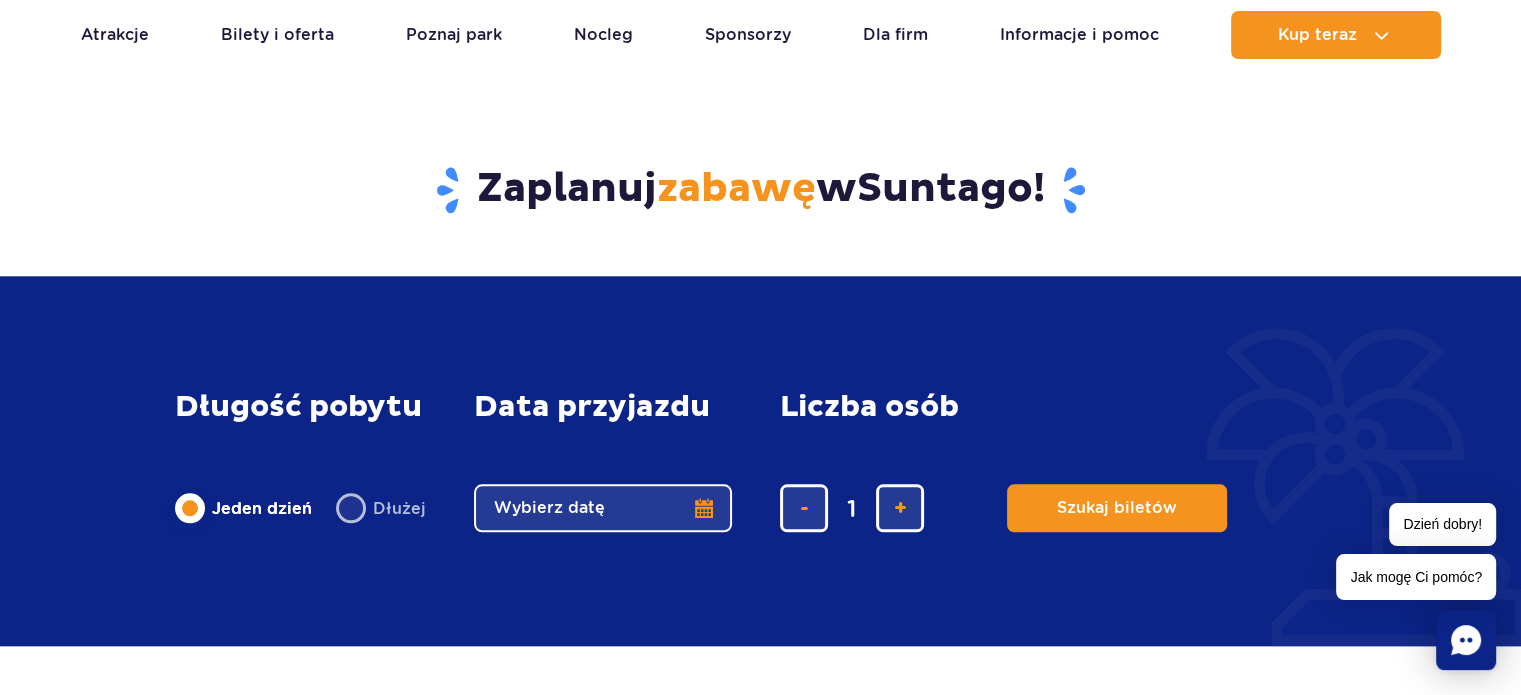 click on "Wybierz datę" at bounding box center [603, 508] 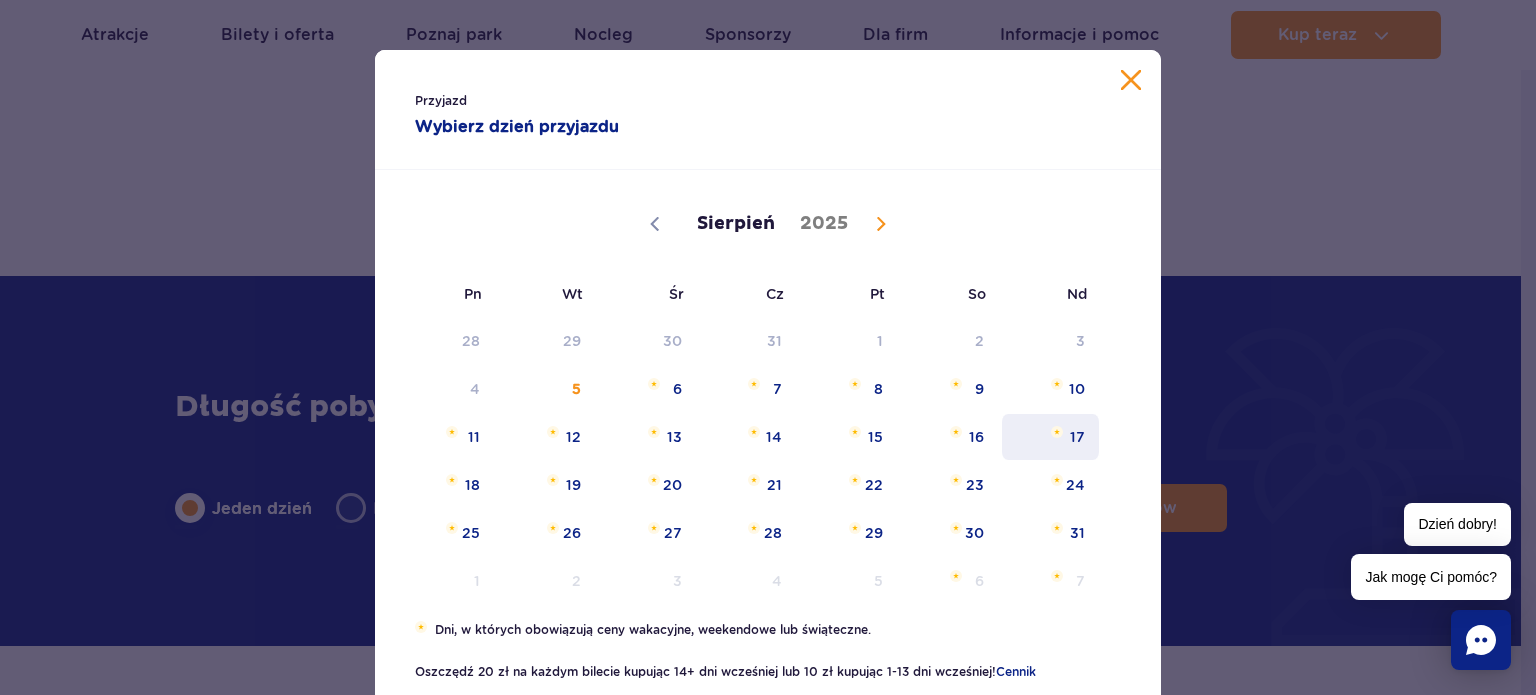 click on "17" at bounding box center [1050, 437] 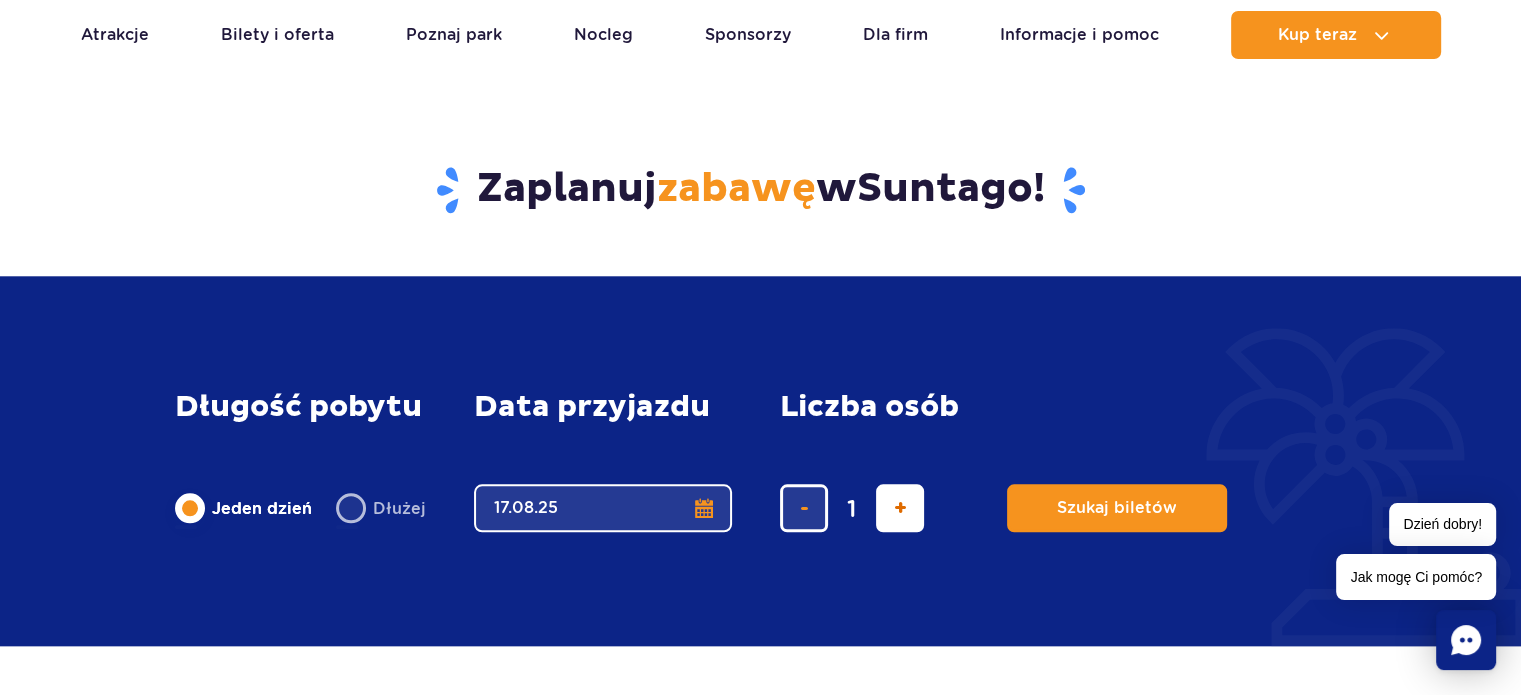 click at bounding box center [900, 508] 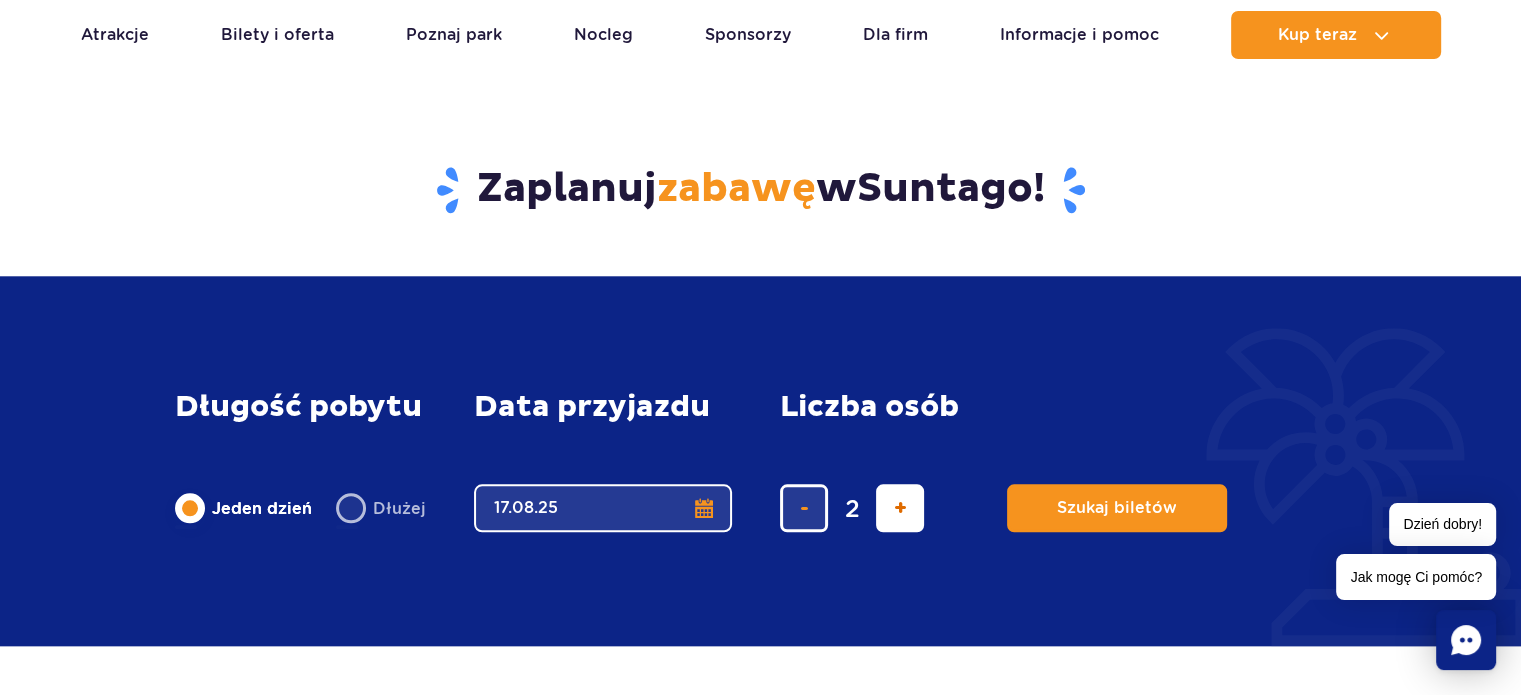 click at bounding box center (900, 508) 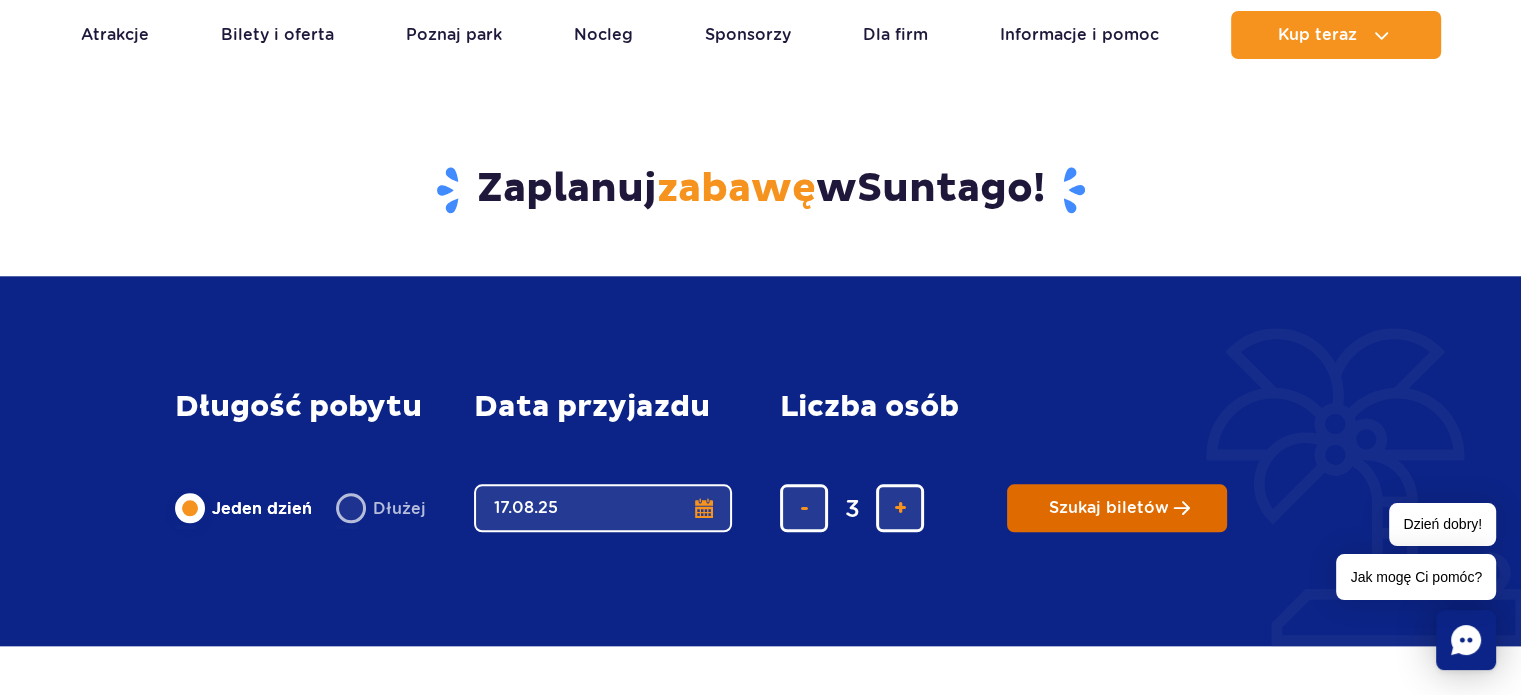 click on "Szukaj biletów" at bounding box center (1109, 508) 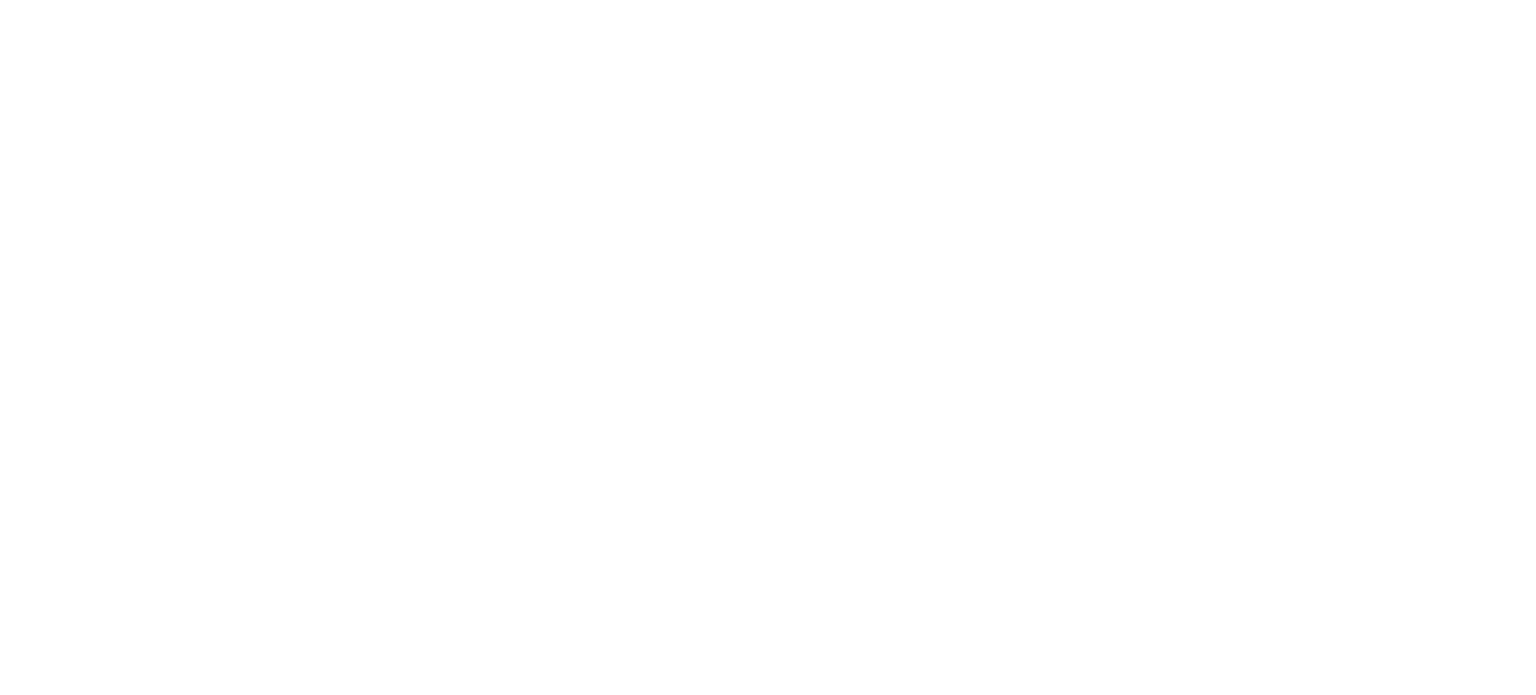 scroll, scrollTop: 0, scrollLeft: 0, axis: both 